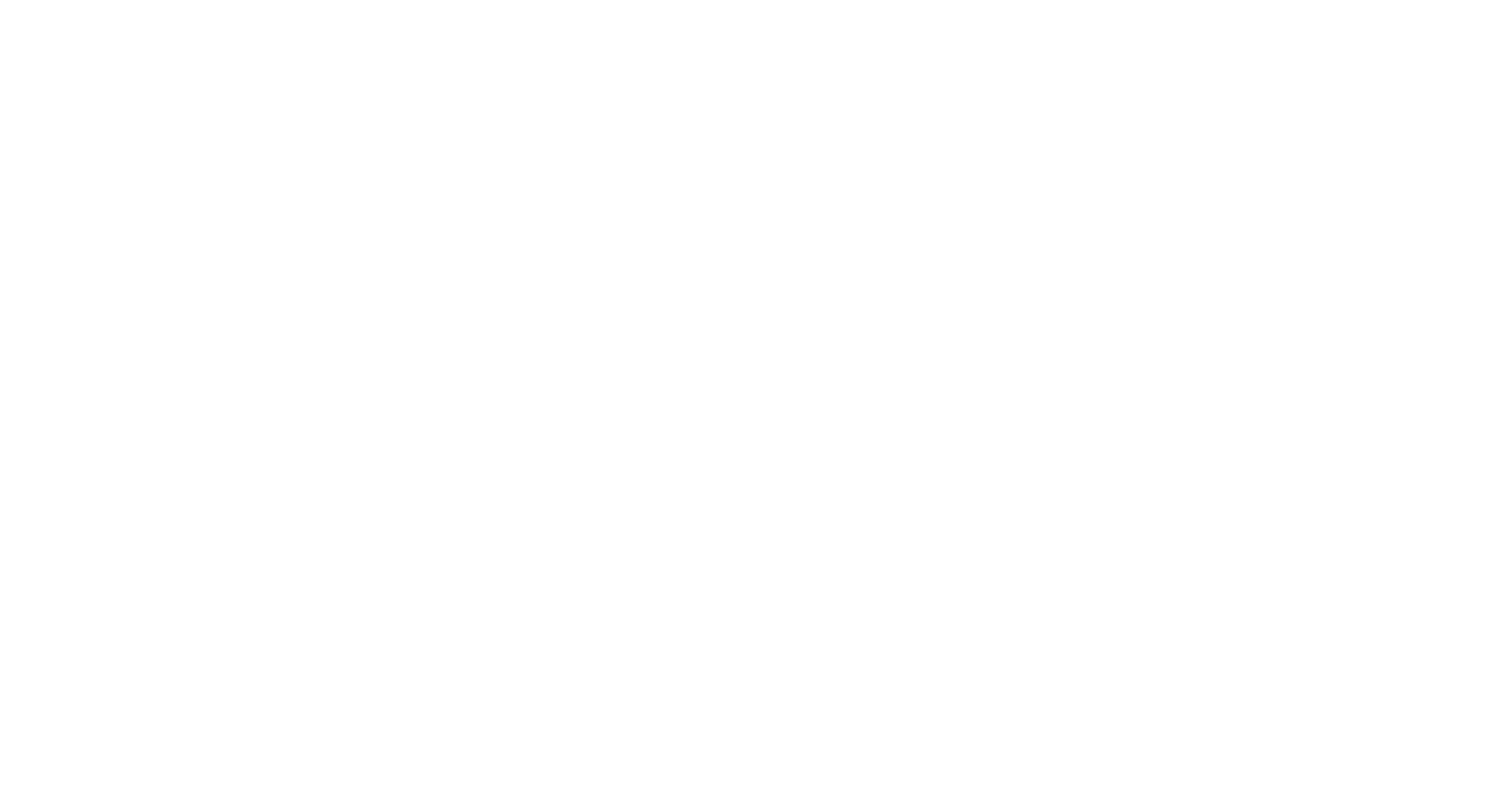 scroll, scrollTop: 0, scrollLeft: 0, axis: both 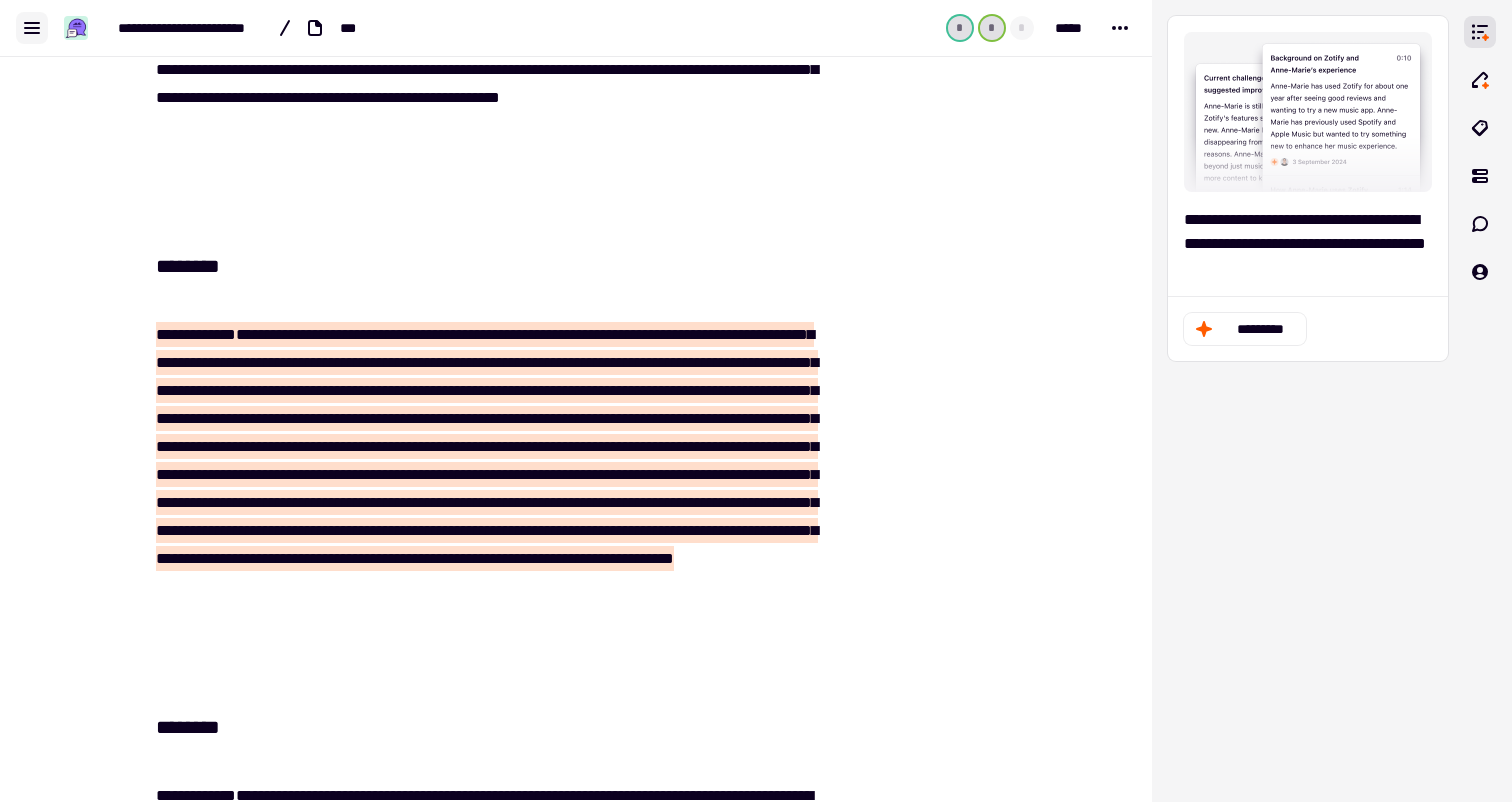 click 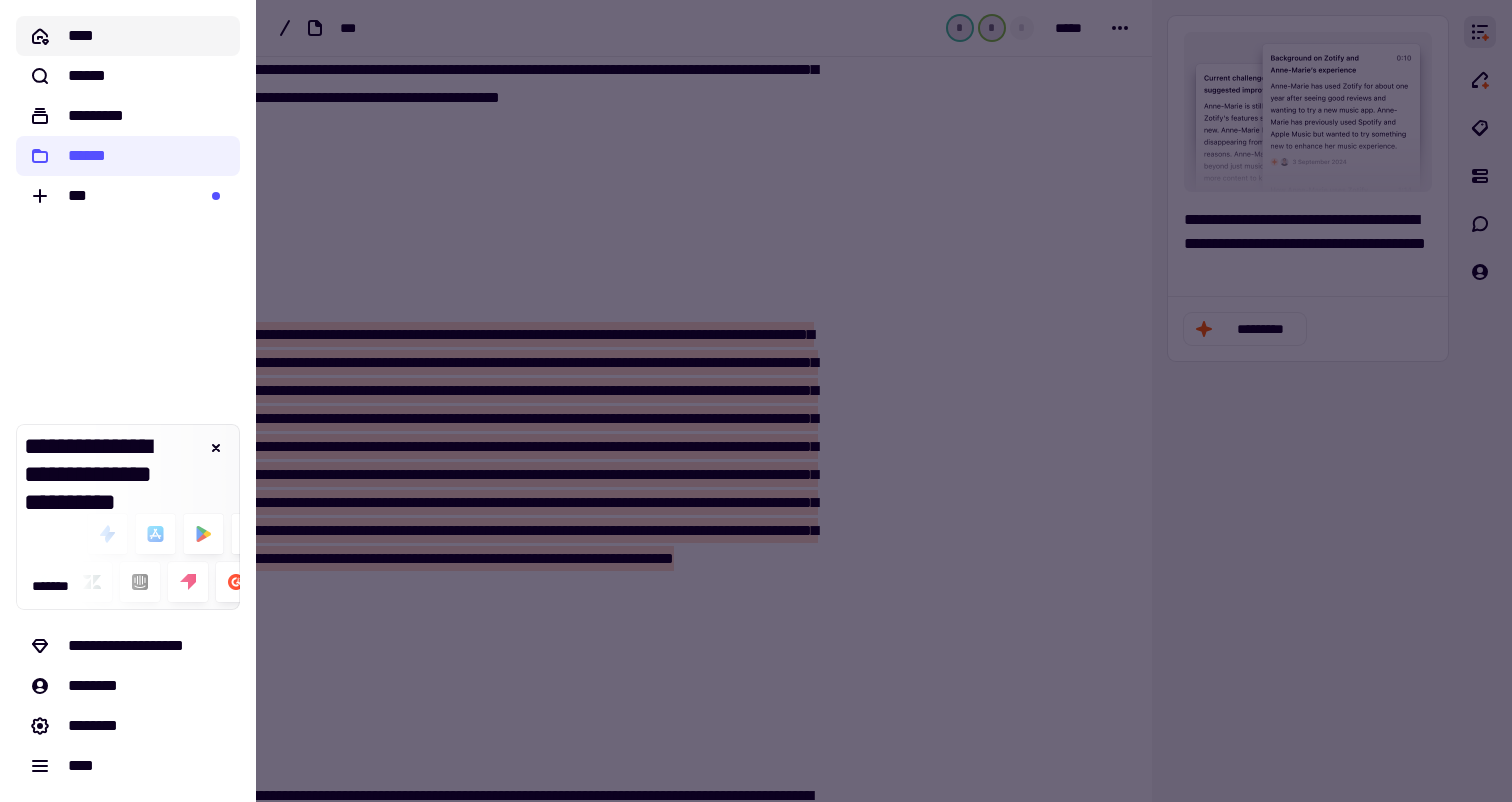 click on "****" 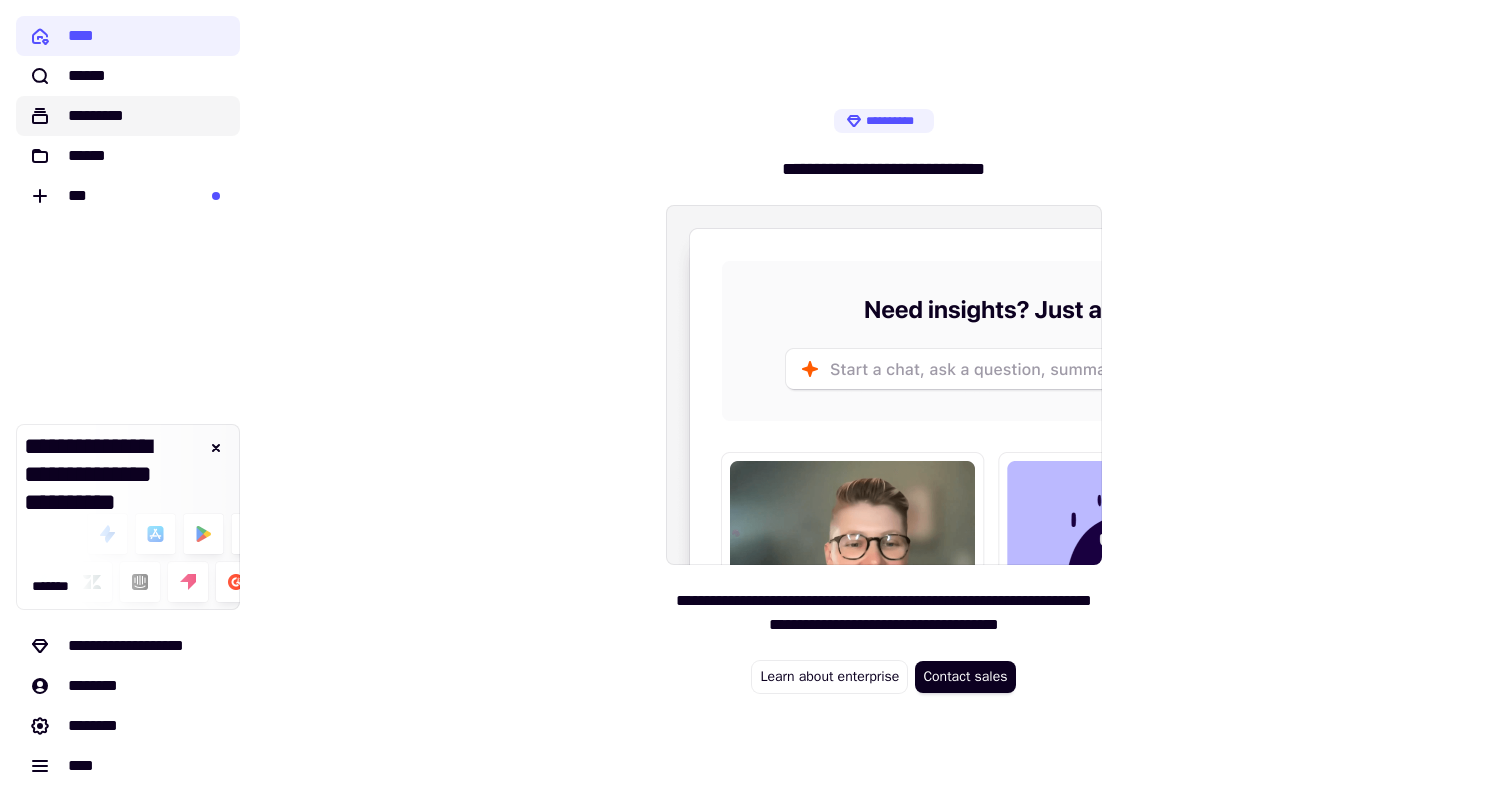click on "*********" 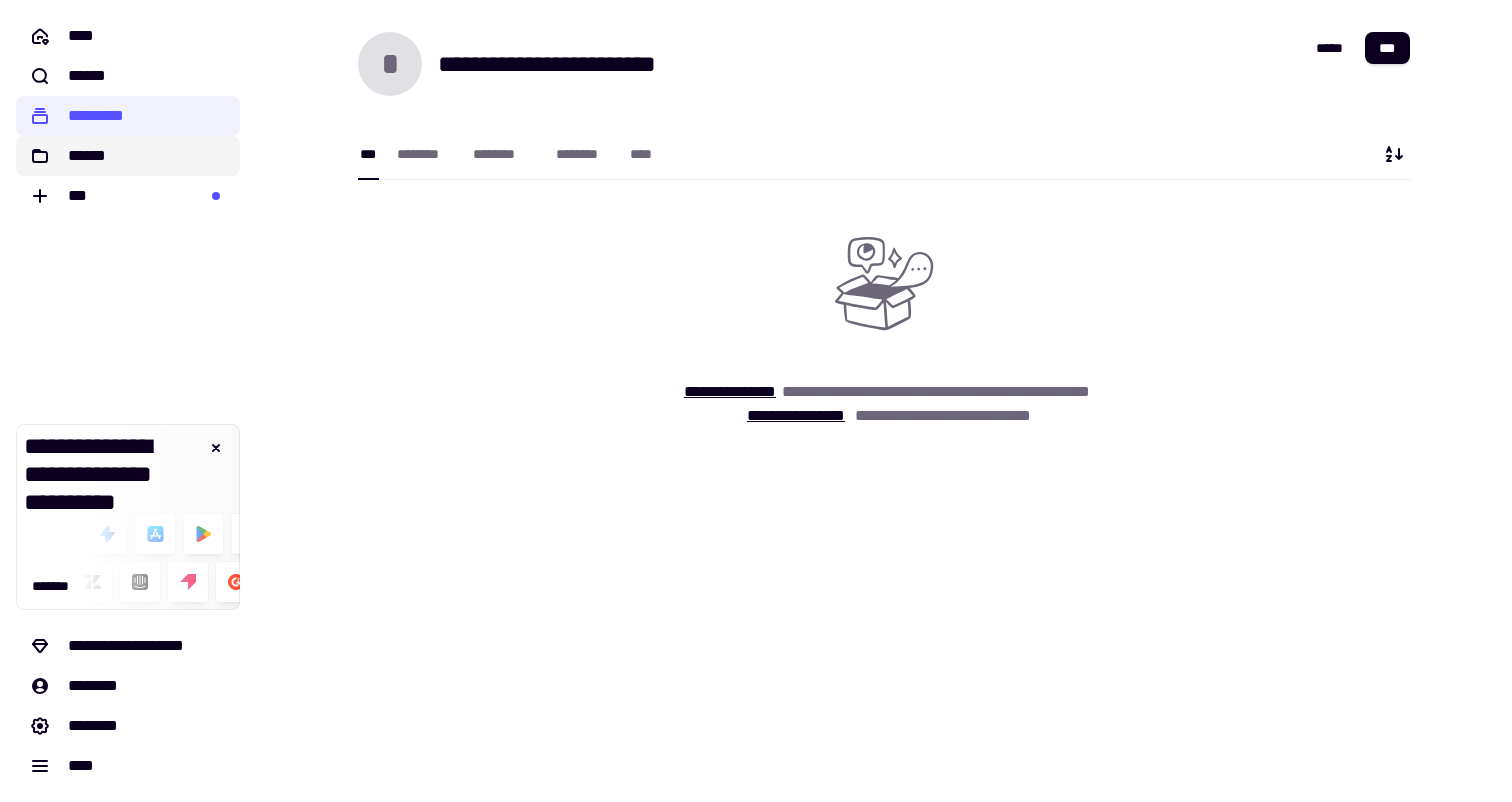 click on "******" 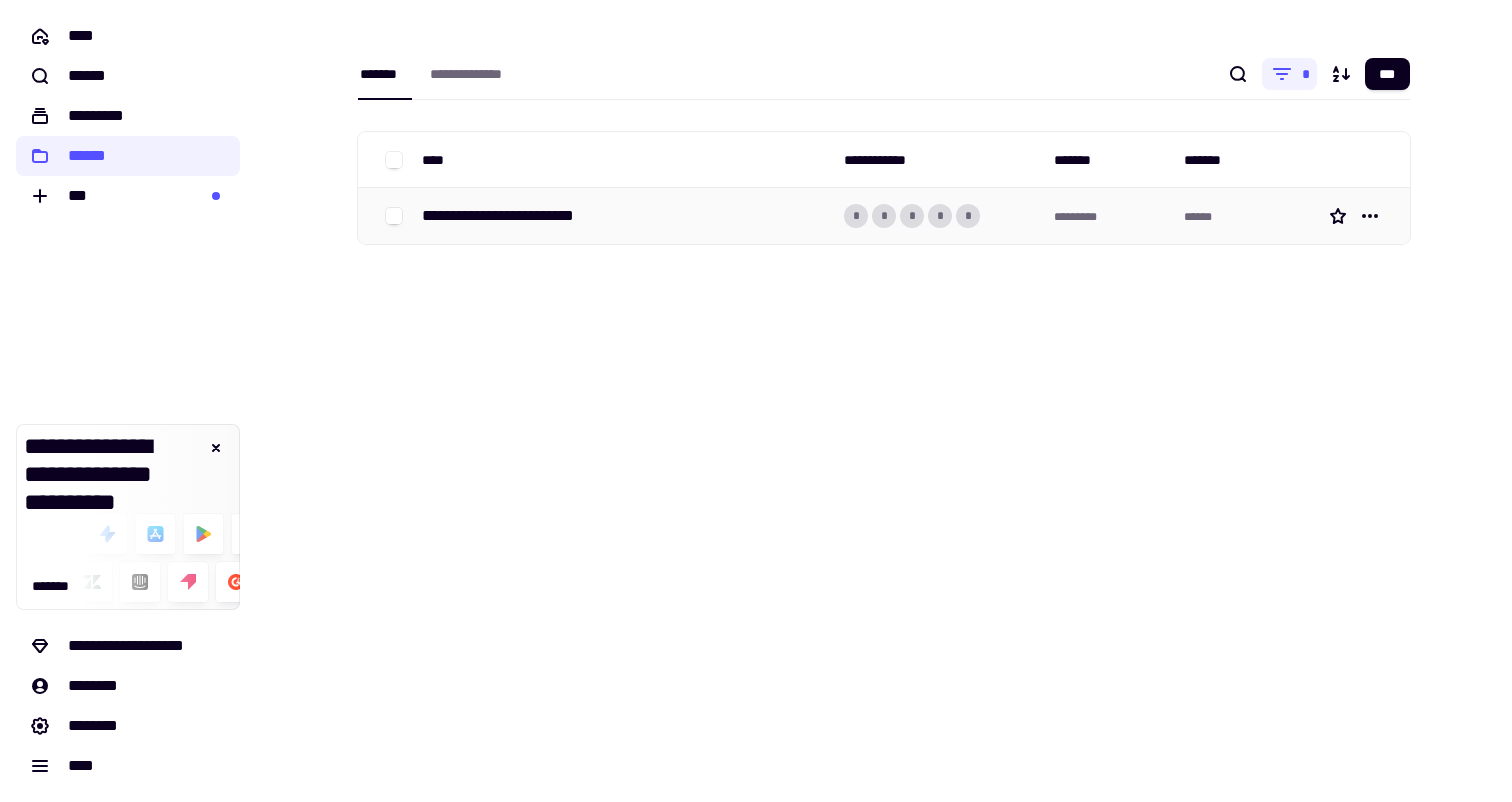 click on "**********" at bounding box center [518, 216] 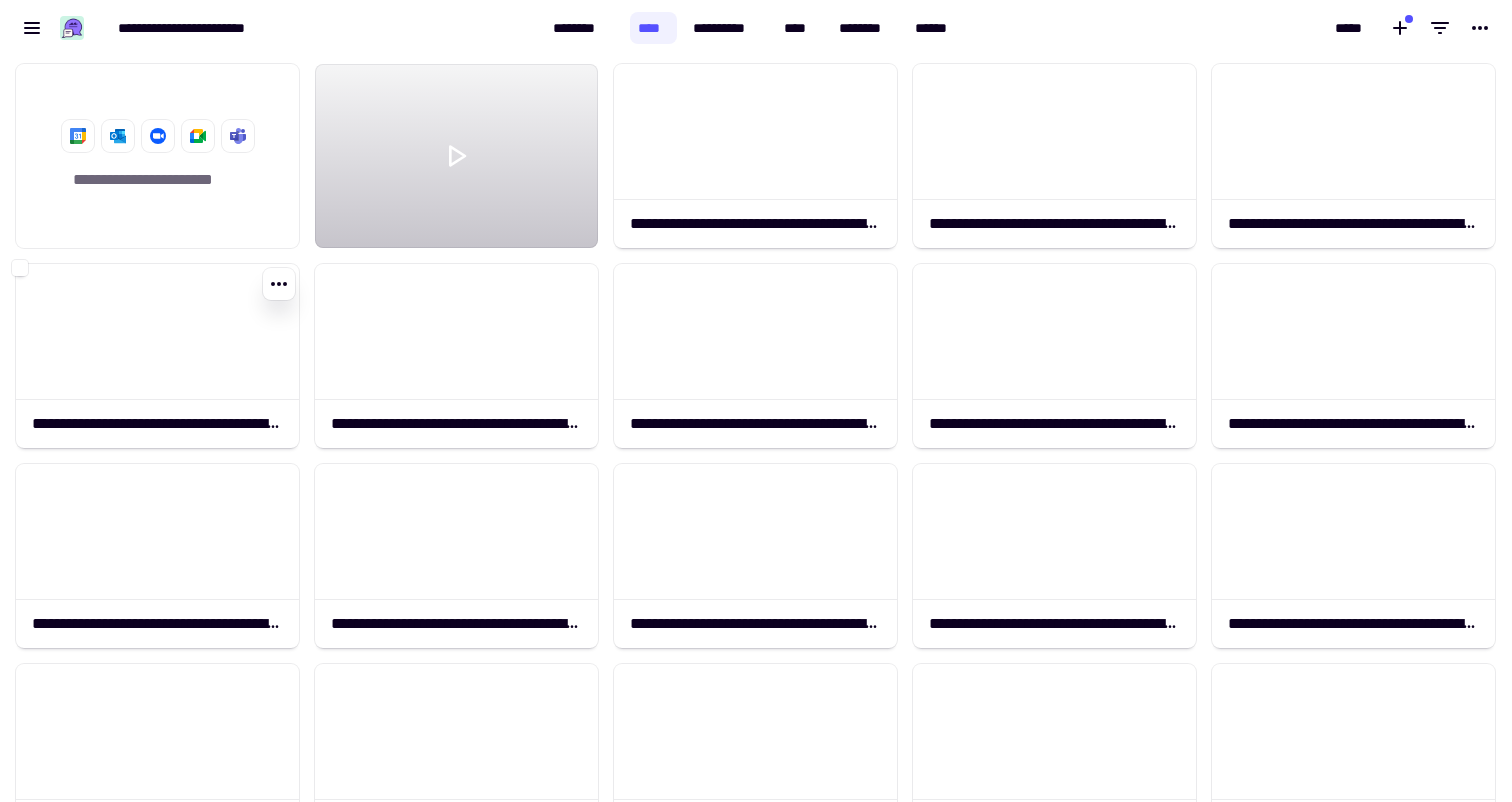 scroll, scrollTop: 1, scrollLeft: 1, axis: both 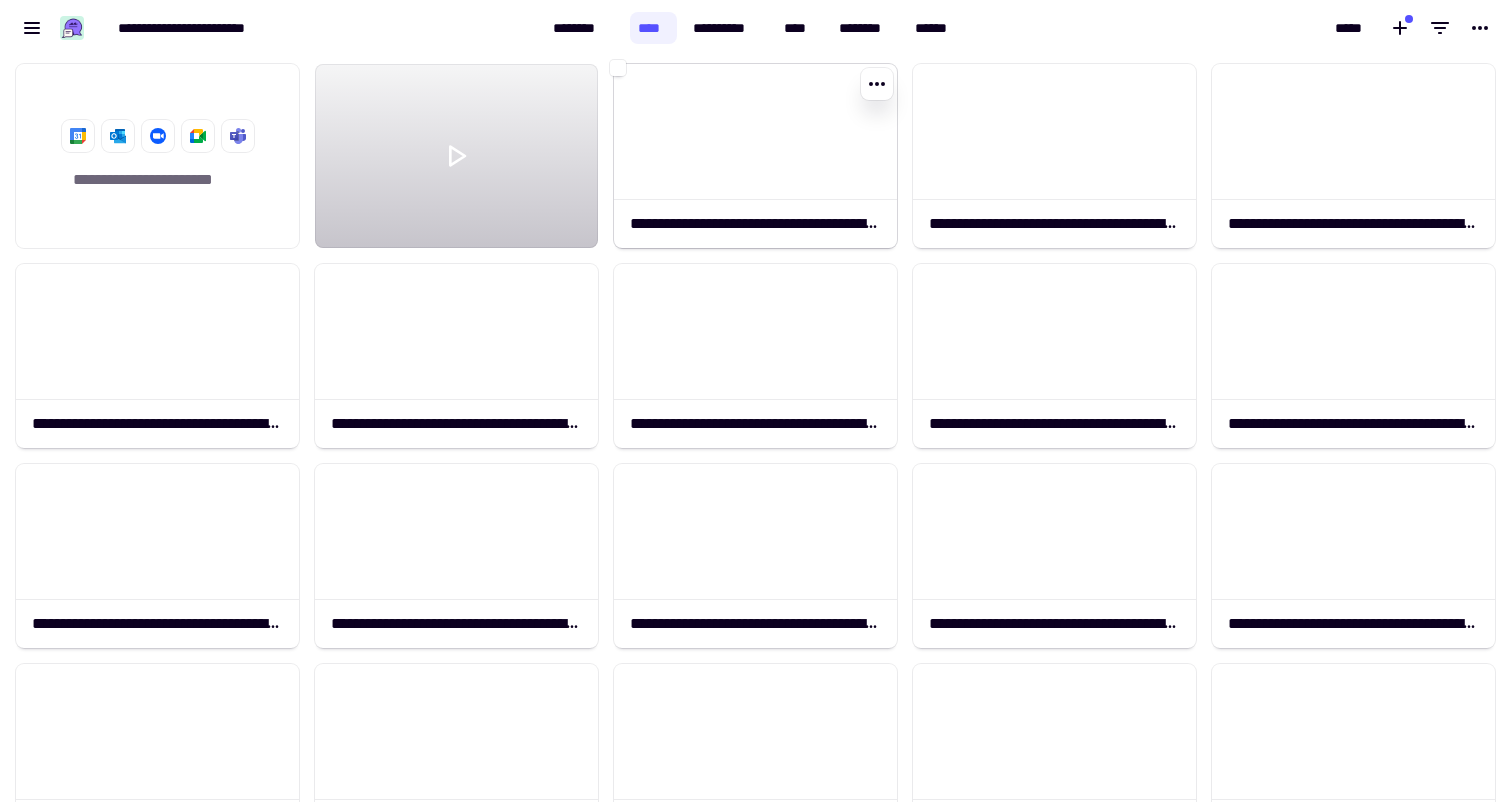 click on "**********" 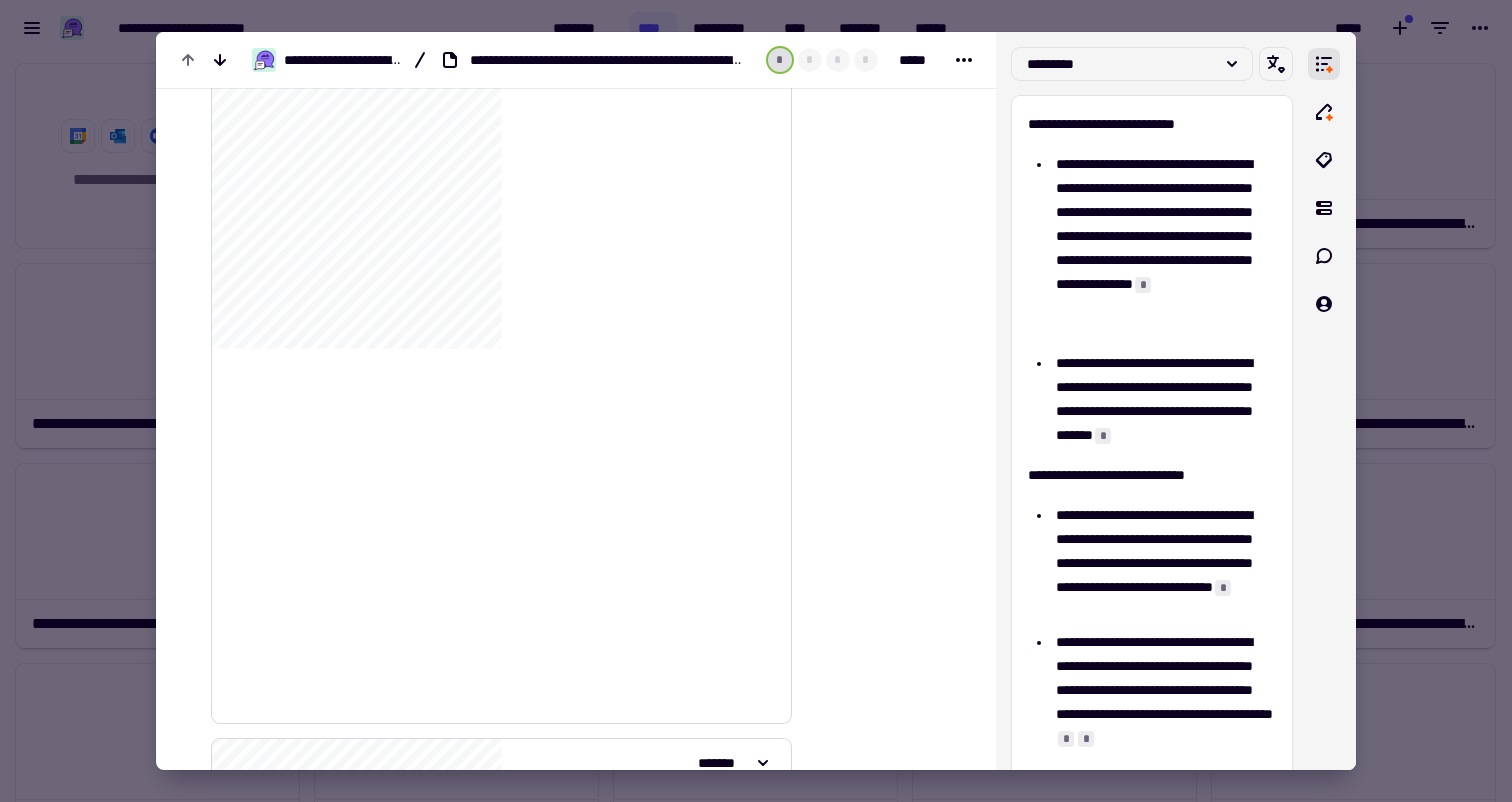 scroll, scrollTop: 16407, scrollLeft: 0, axis: vertical 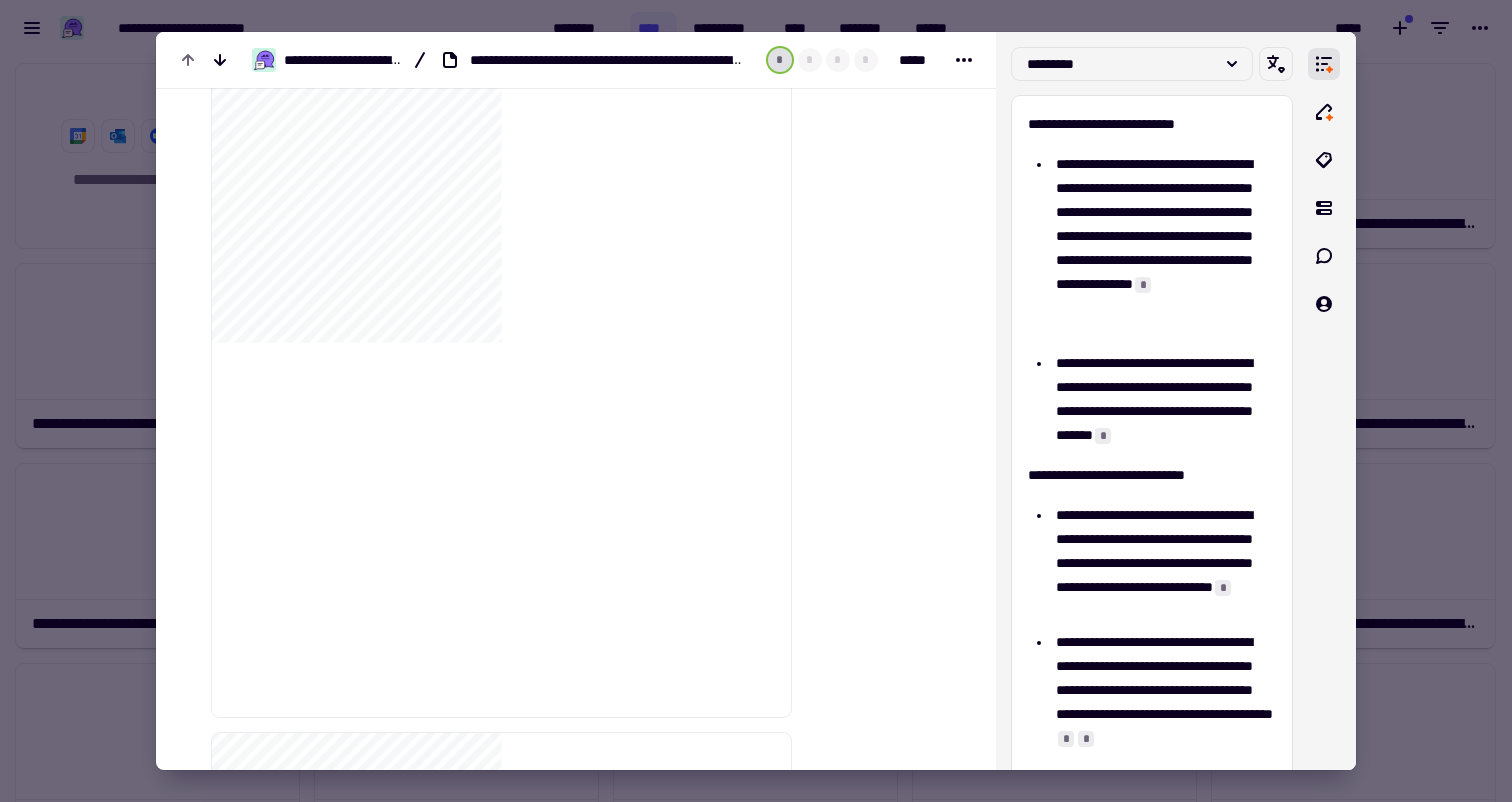 click at bounding box center (756, 401) 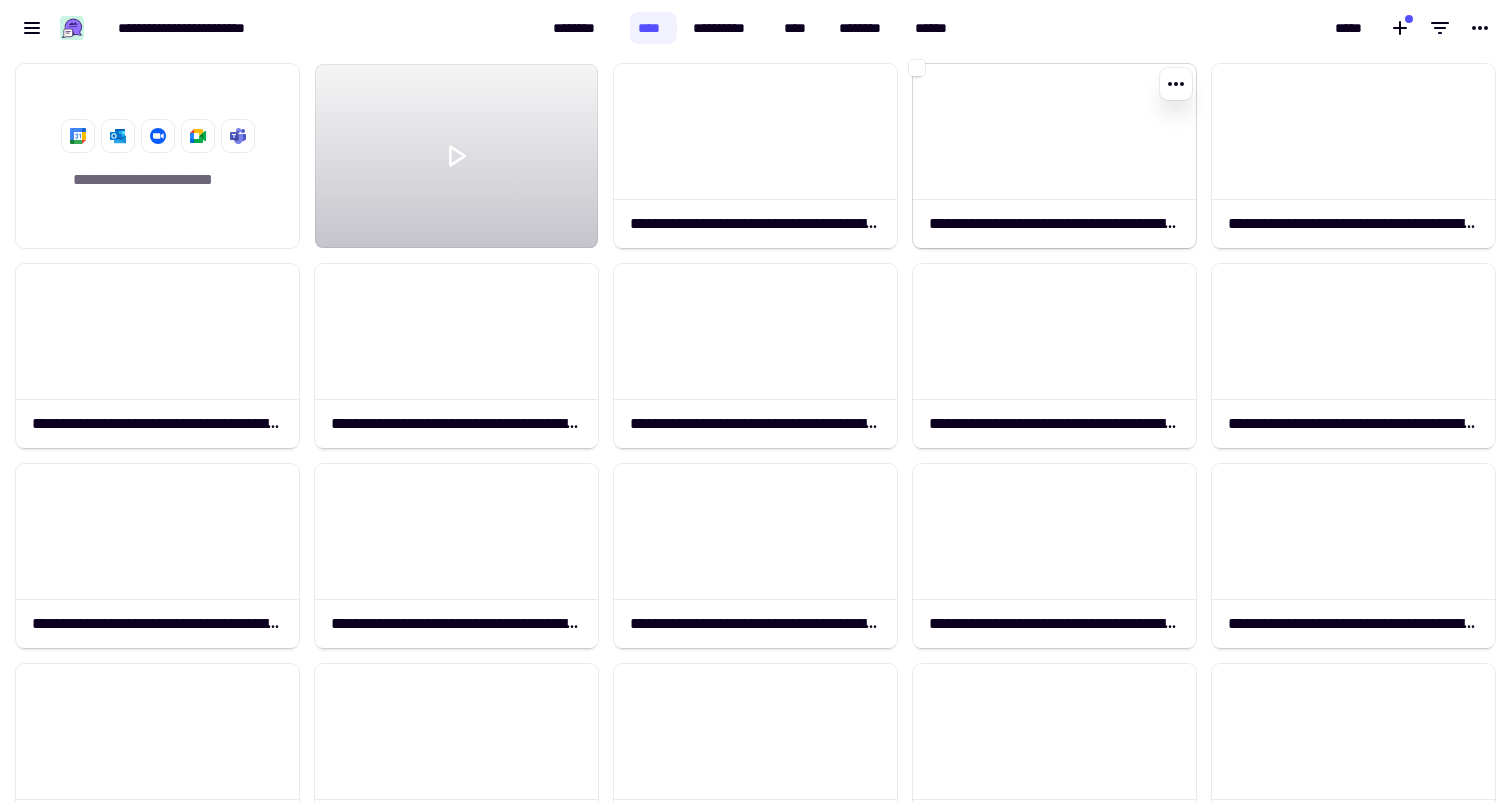 click on "**********" 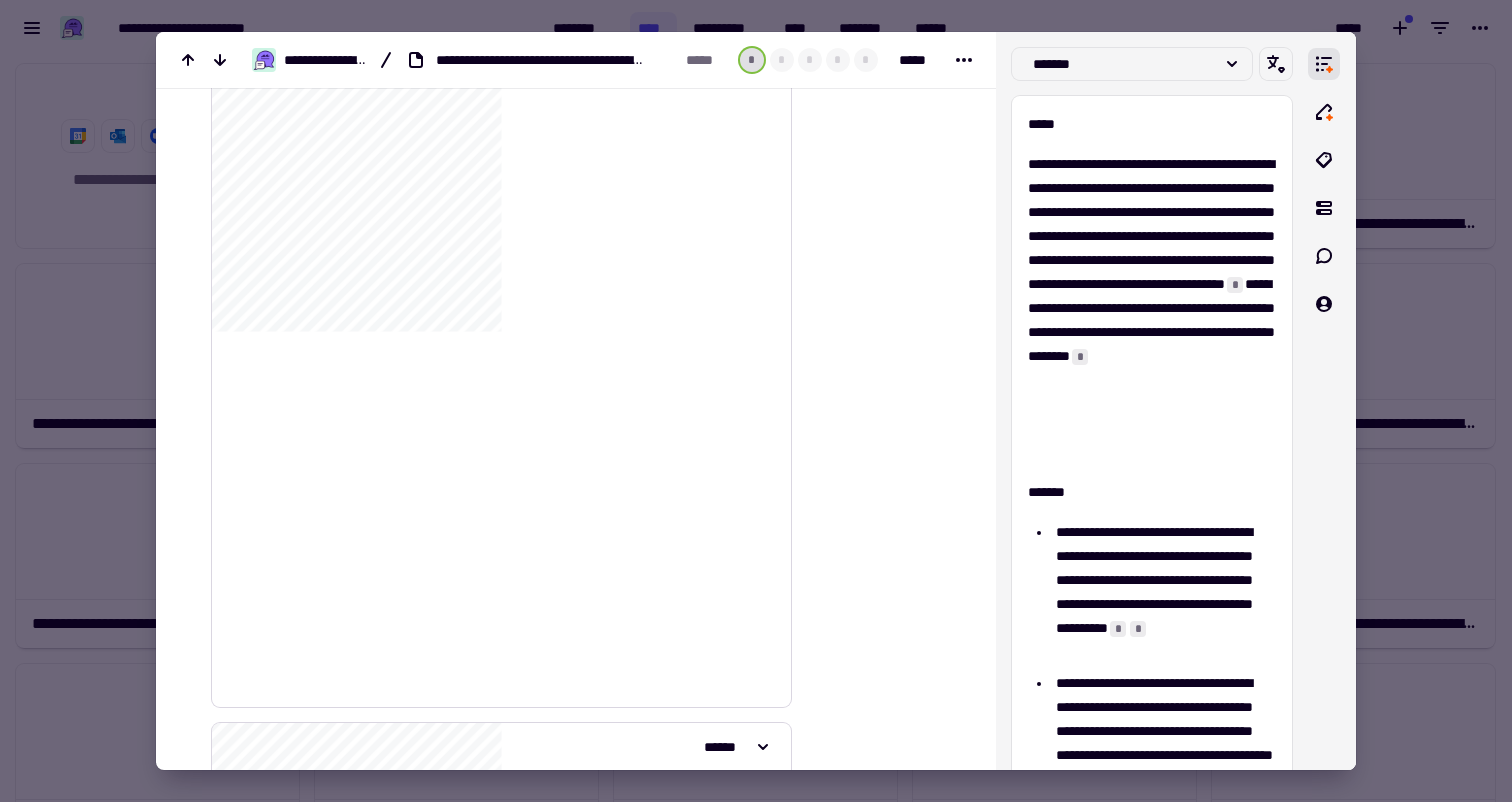 scroll, scrollTop: 1111, scrollLeft: 0, axis: vertical 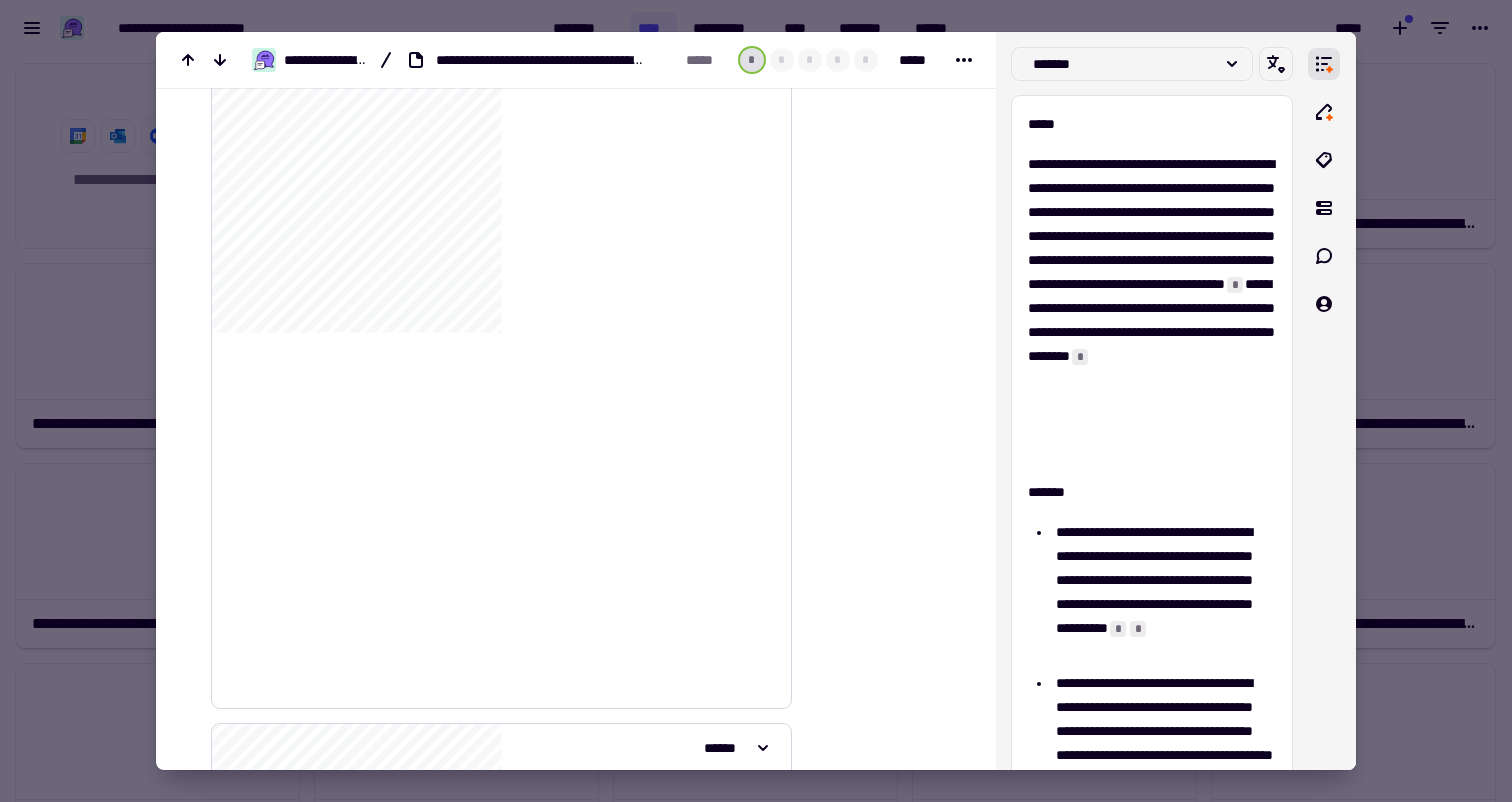 click on "********" 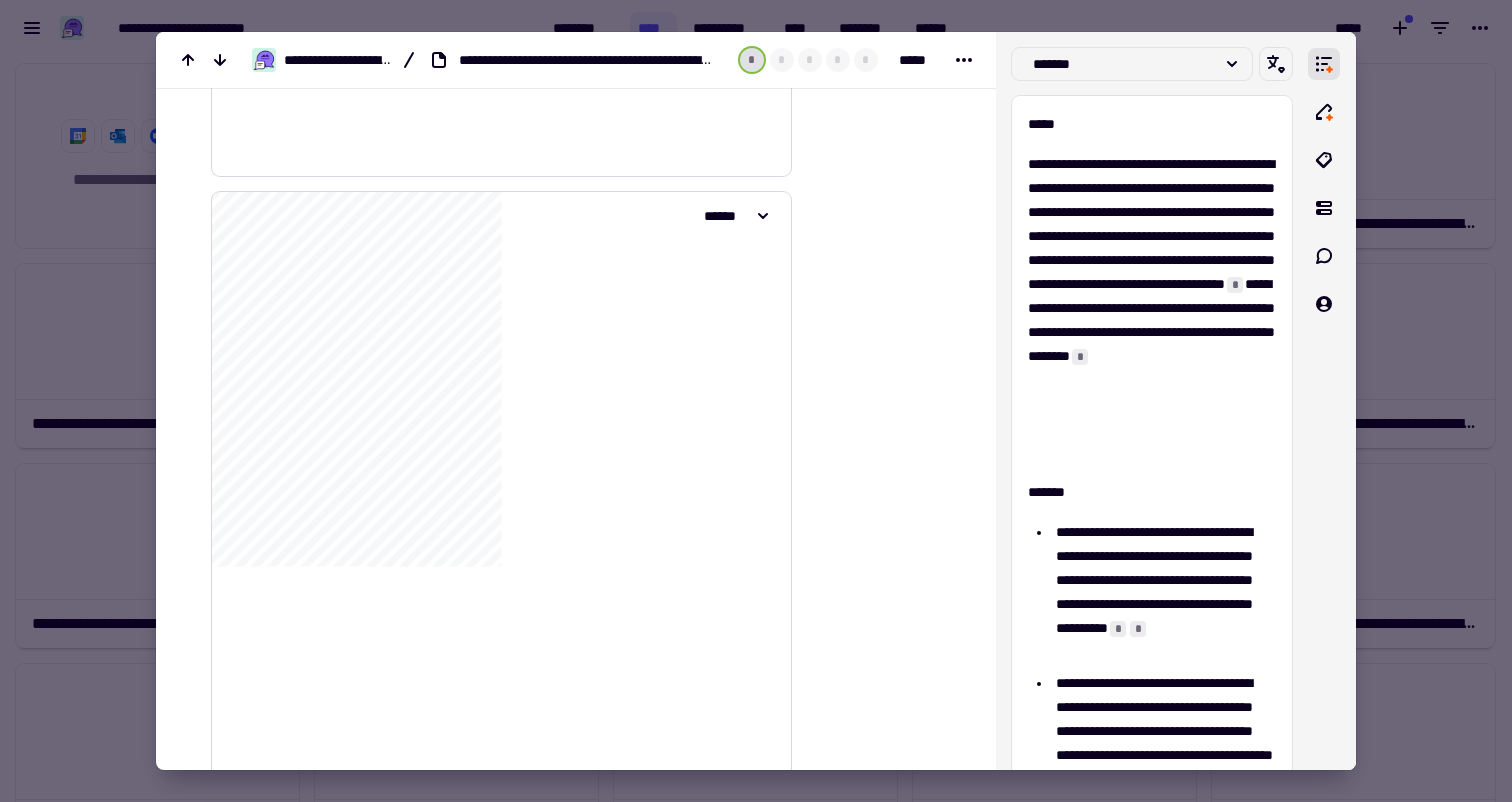 scroll, scrollTop: 829, scrollLeft: 0, axis: vertical 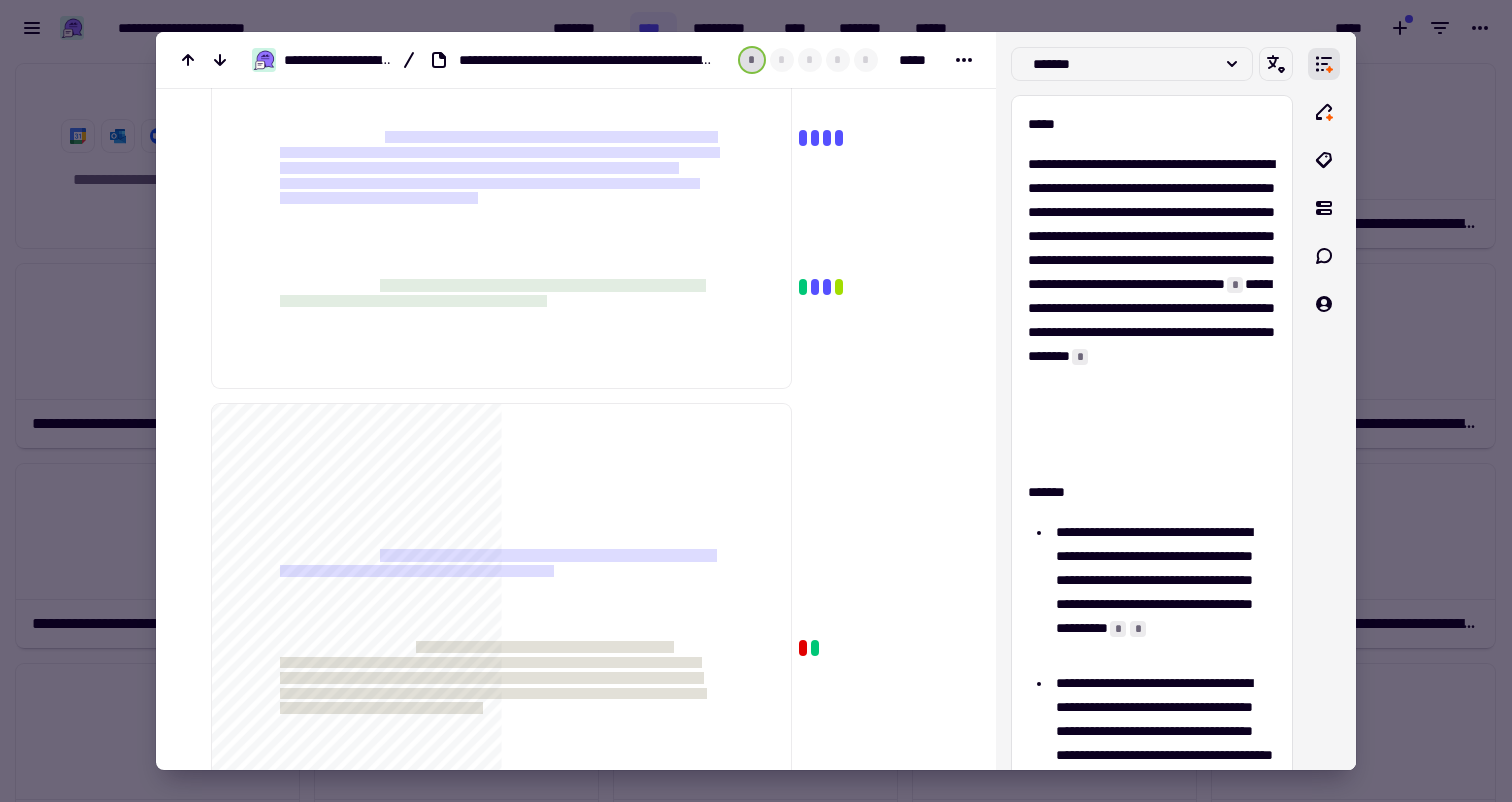 click at bounding box center (756, 401) 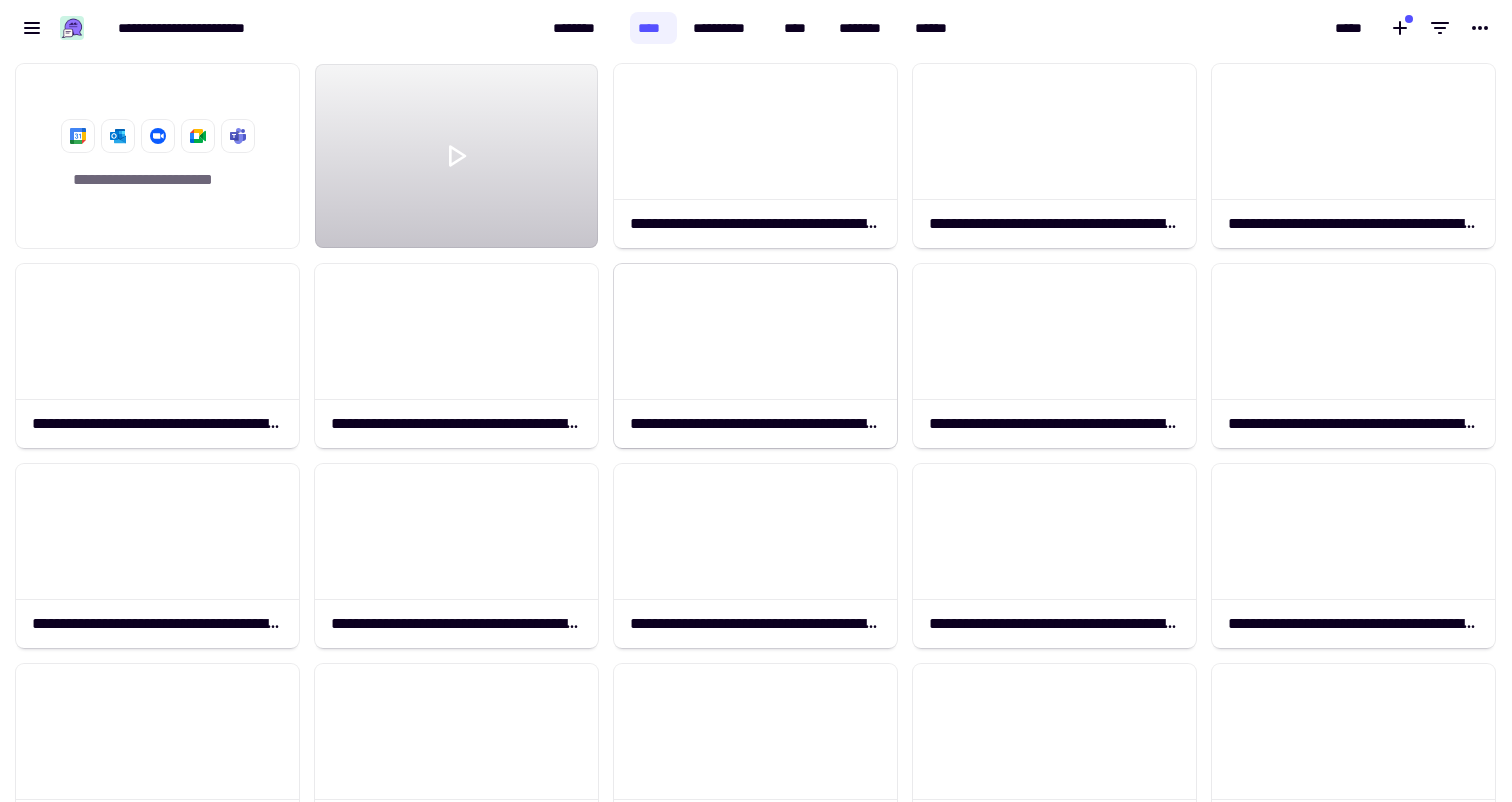 scroll, scrollTop: 1, scrollLeft: 1, axis: both 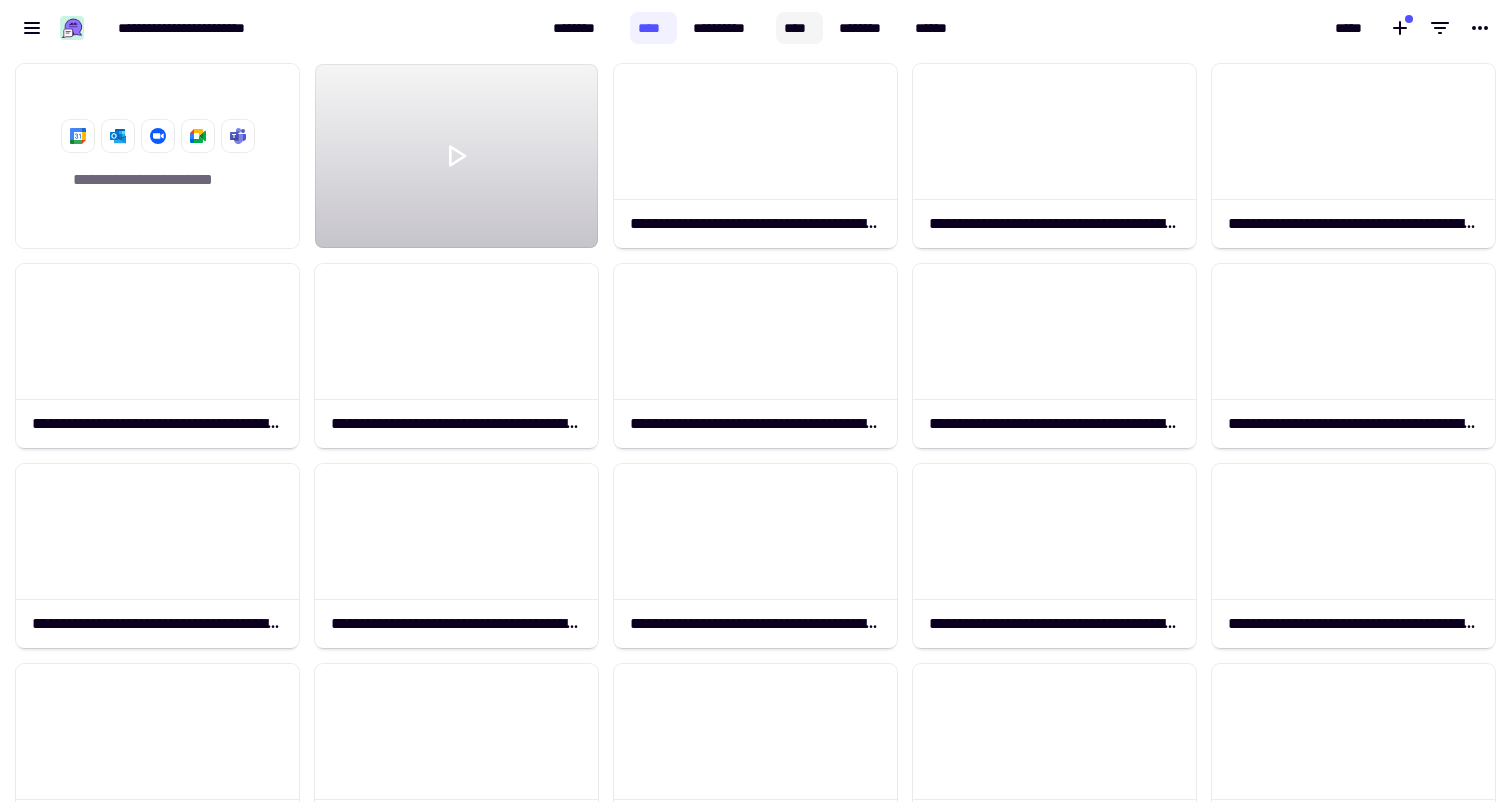 click on "****" 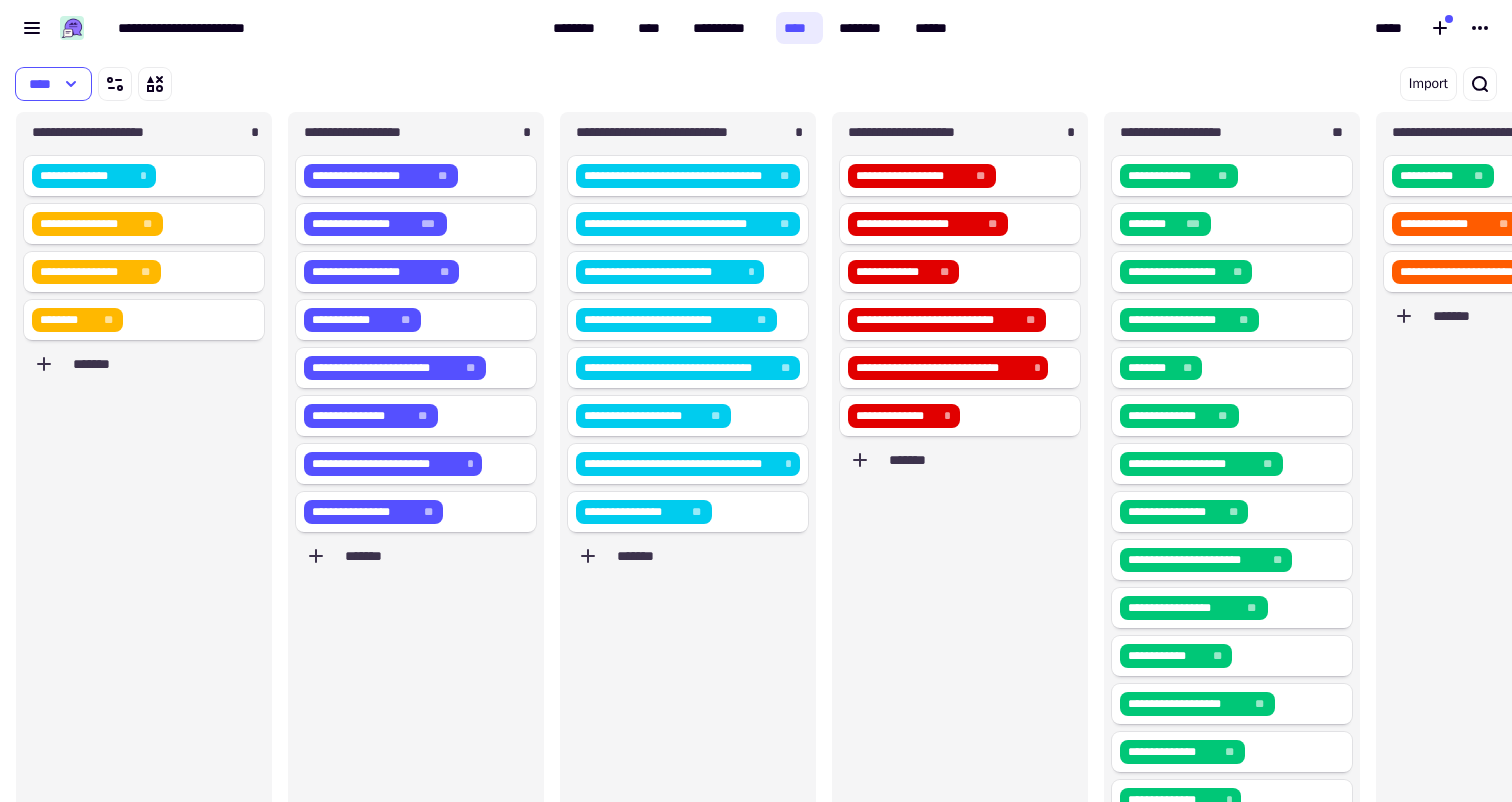 scroll, scrollTop: 1, scrollLeft: 1, axis: both 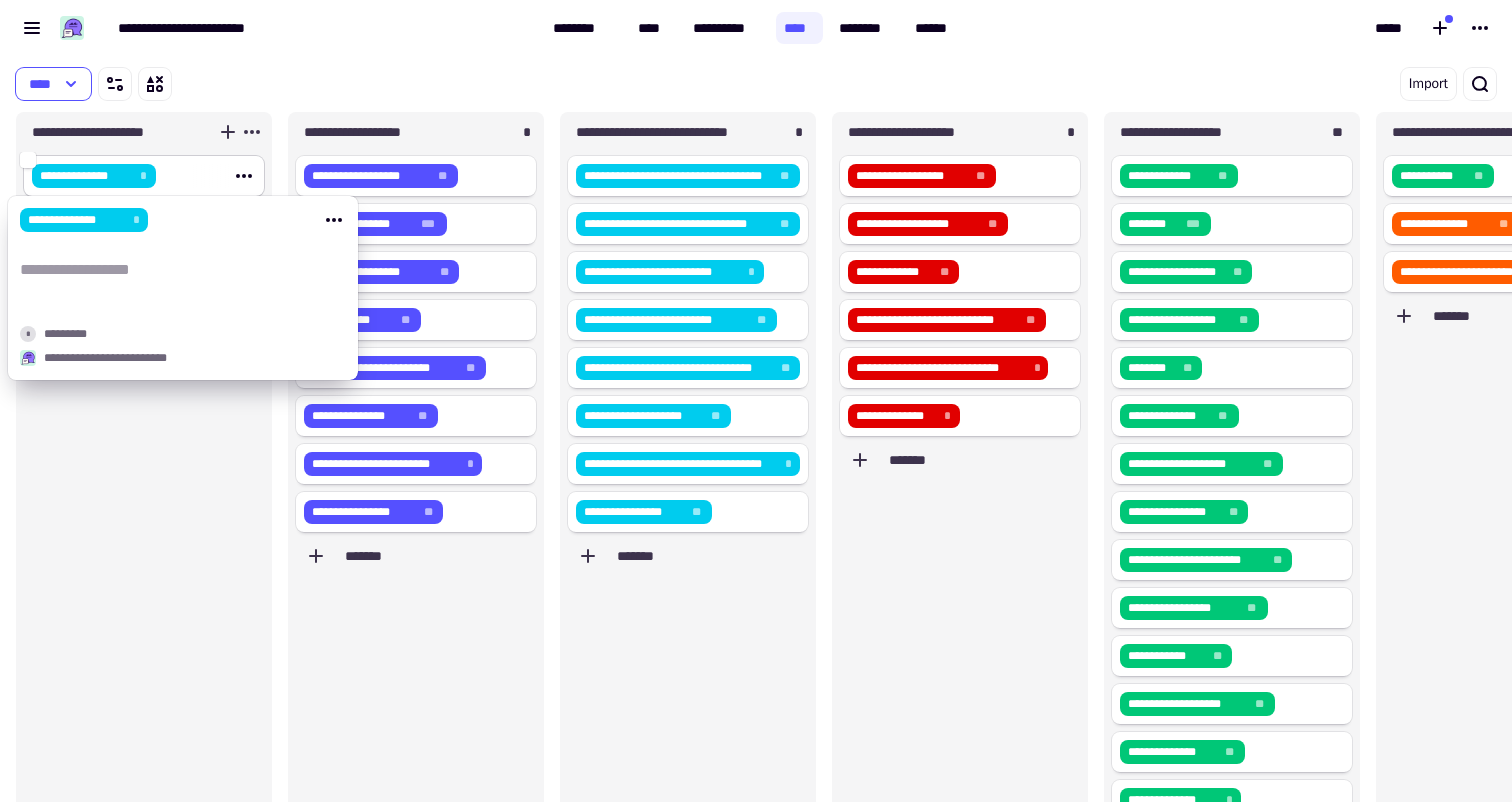 click on "**********" 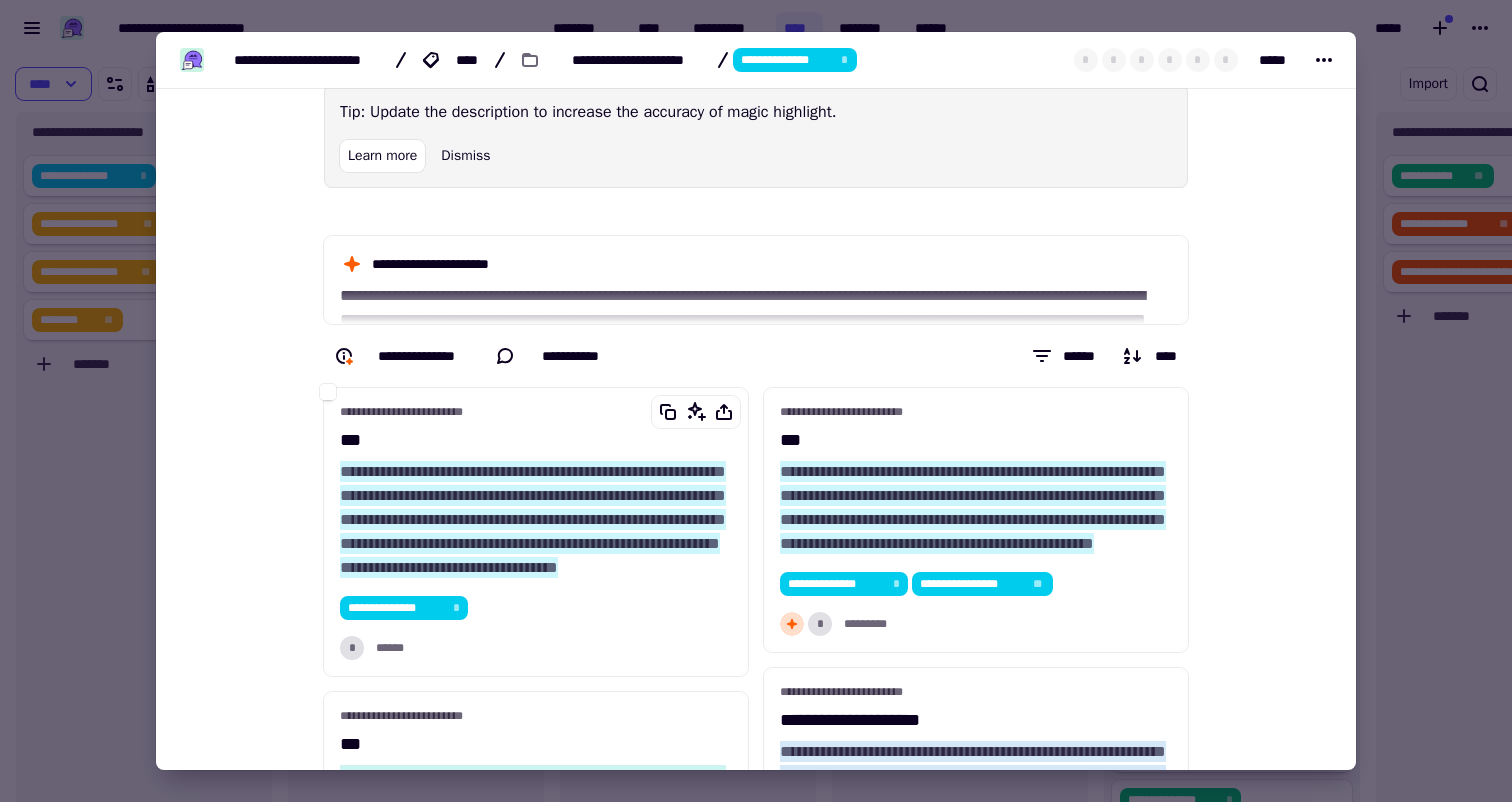 scroll, scrollTop: 28, scrollLeft: 0, axis: vertical 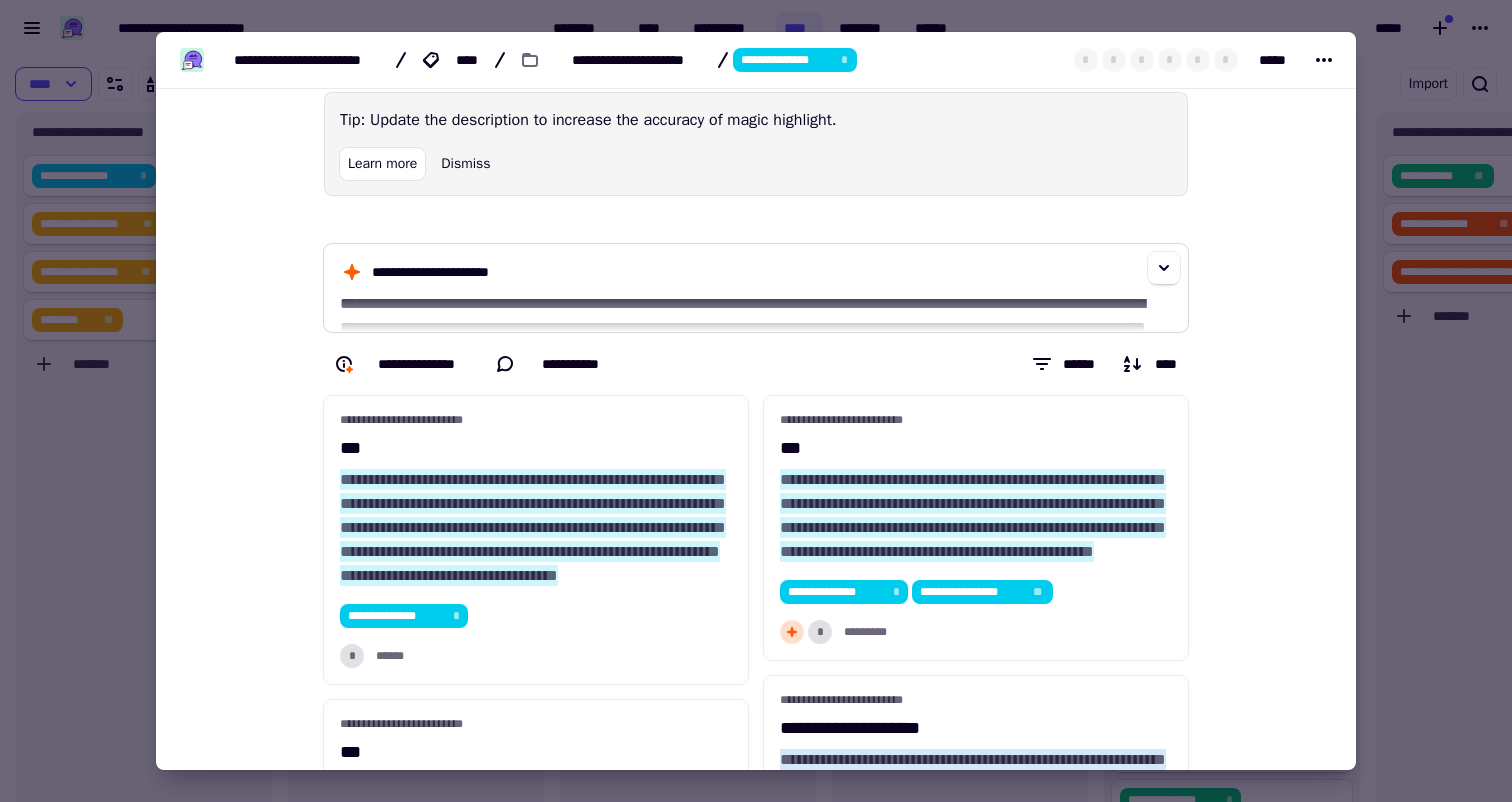 click on "**********" at bounding box center (756, 288) 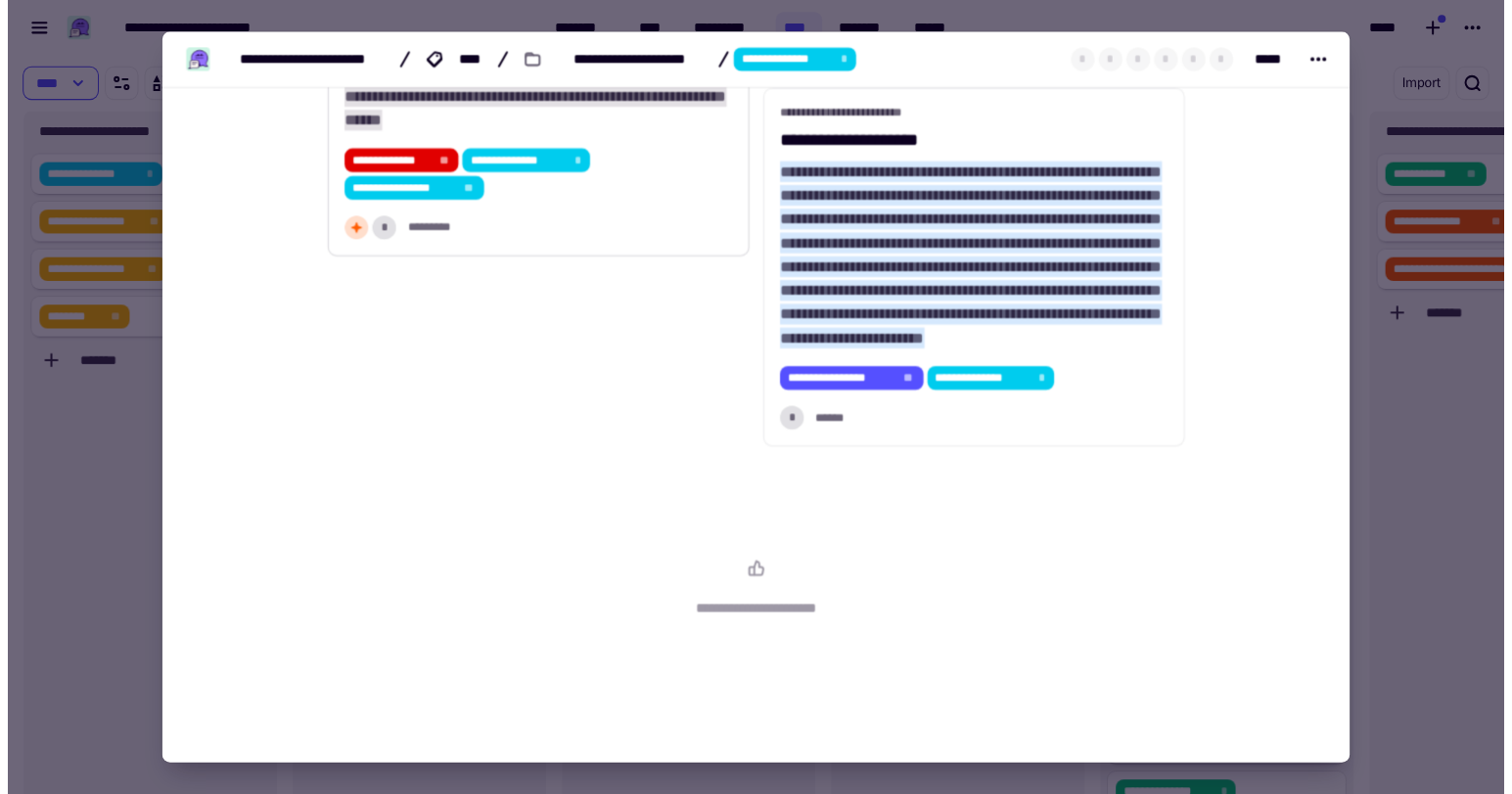 scroll, scrollTop: 1408, scrollLeft: 0, axis: vertical 